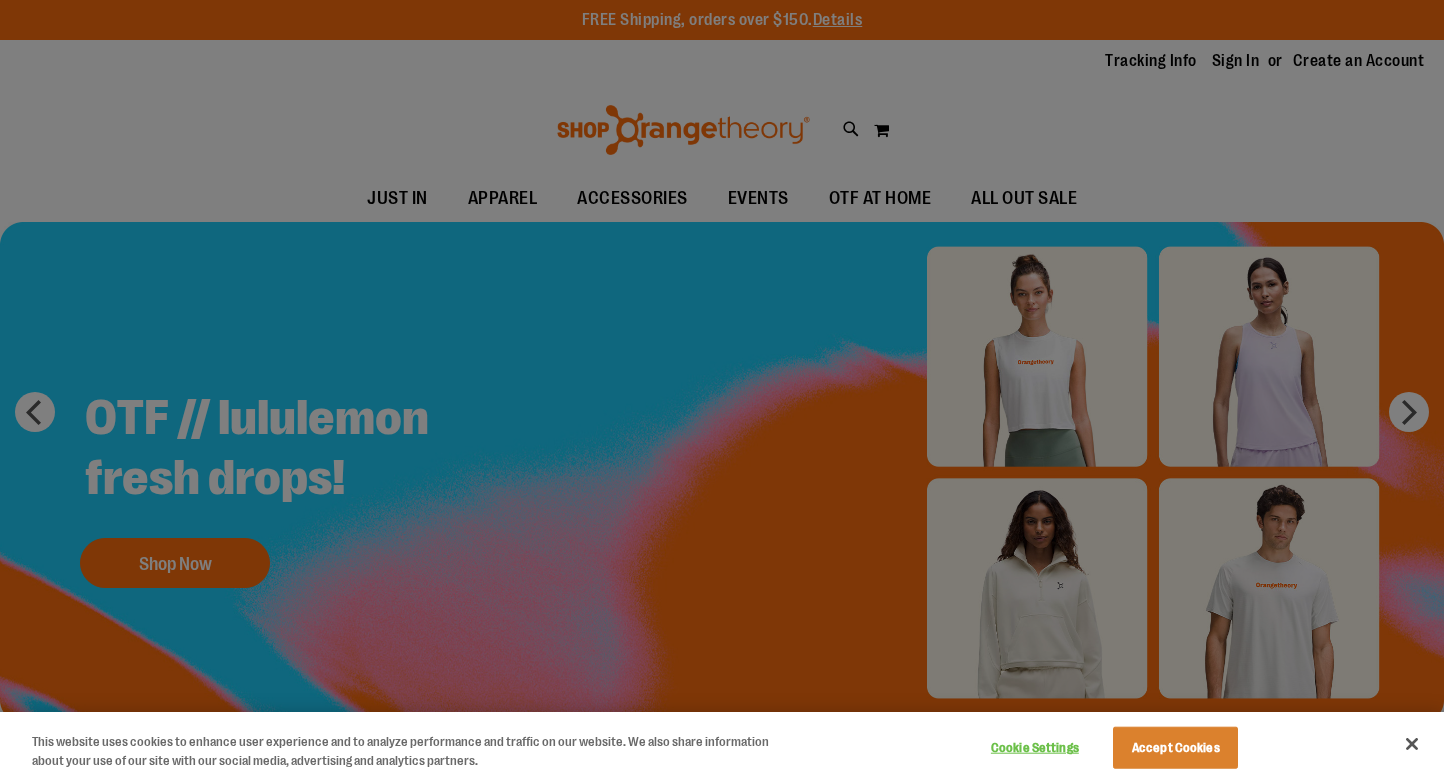scroll, scrollTop: 0, scrollLeft: 0, axis: both 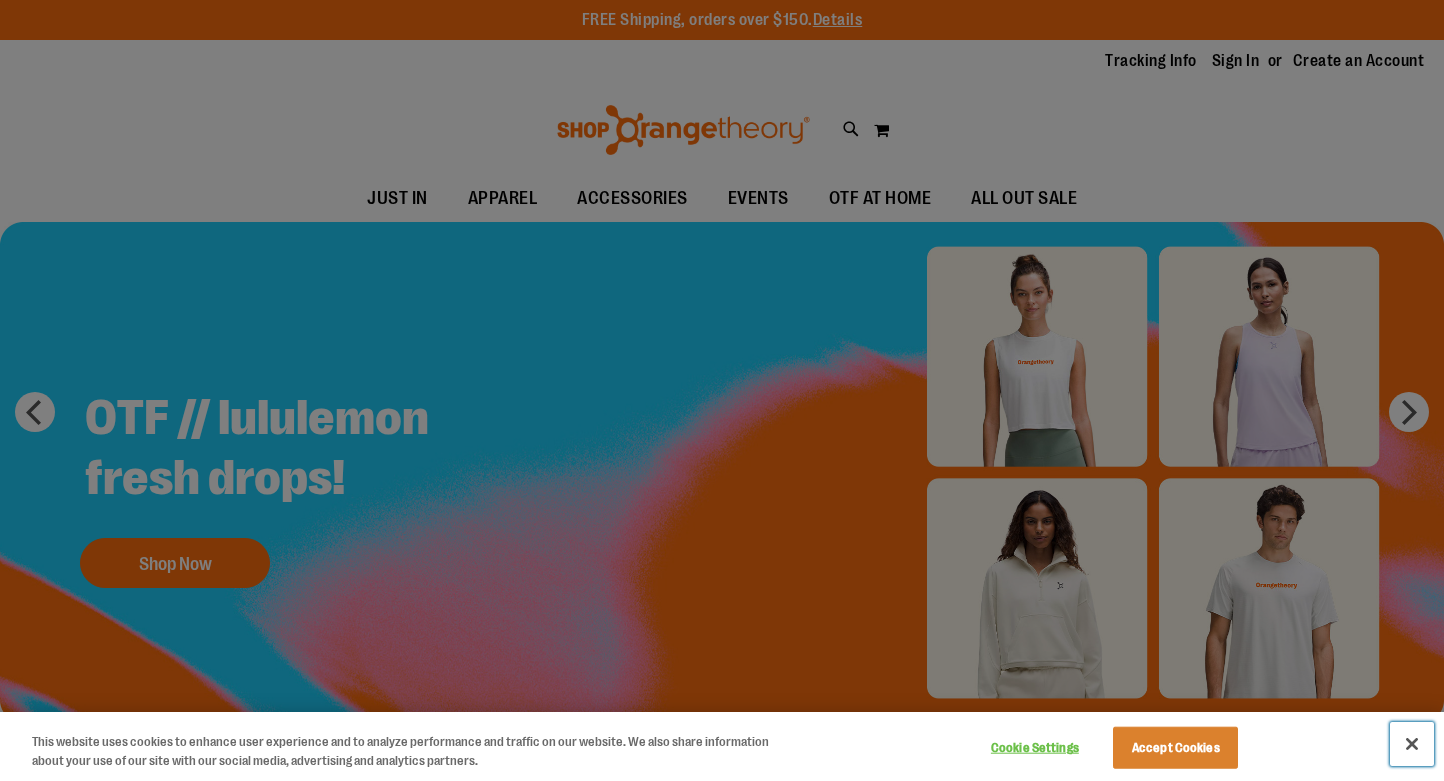 click at bounding box center [1412, 744] 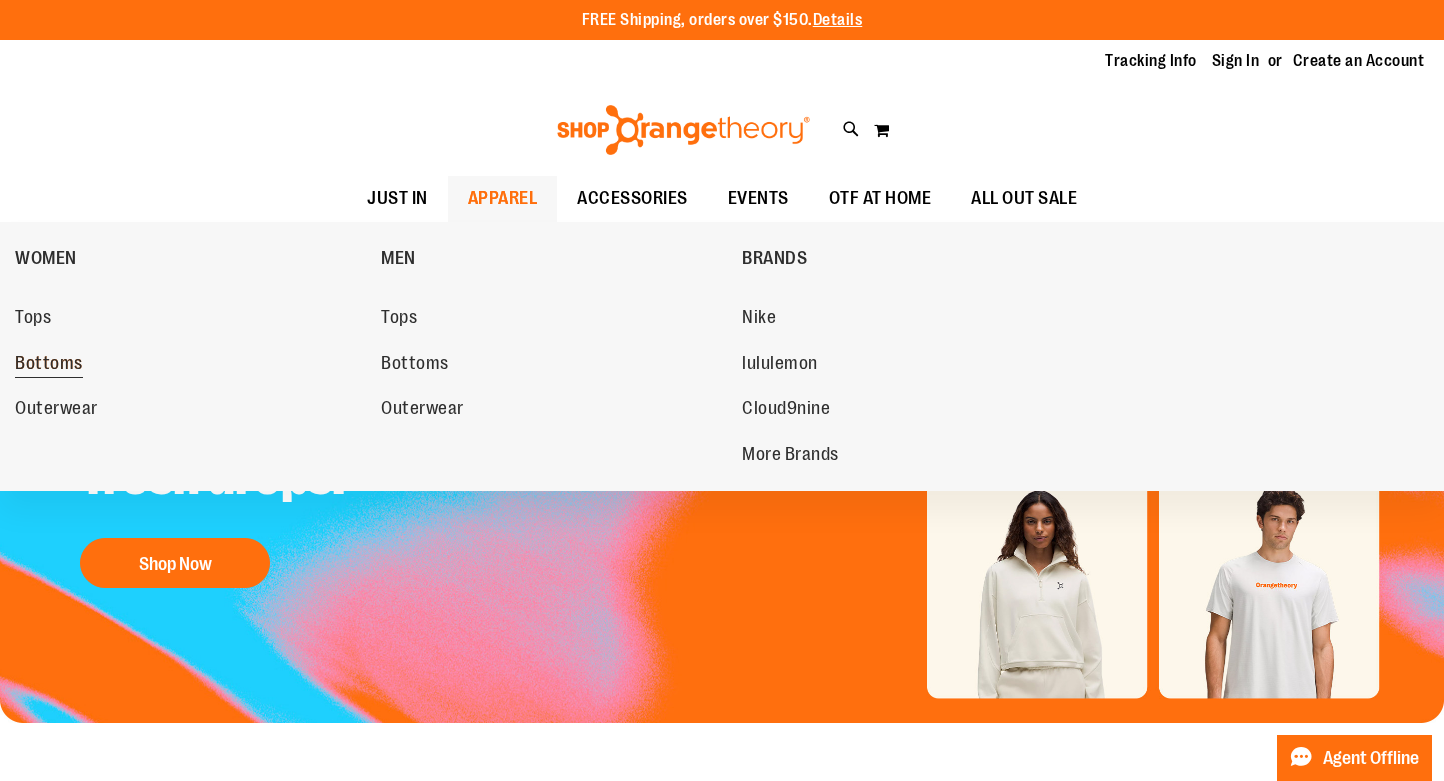 click on "Bottoms" at bounding box center (49, 365) 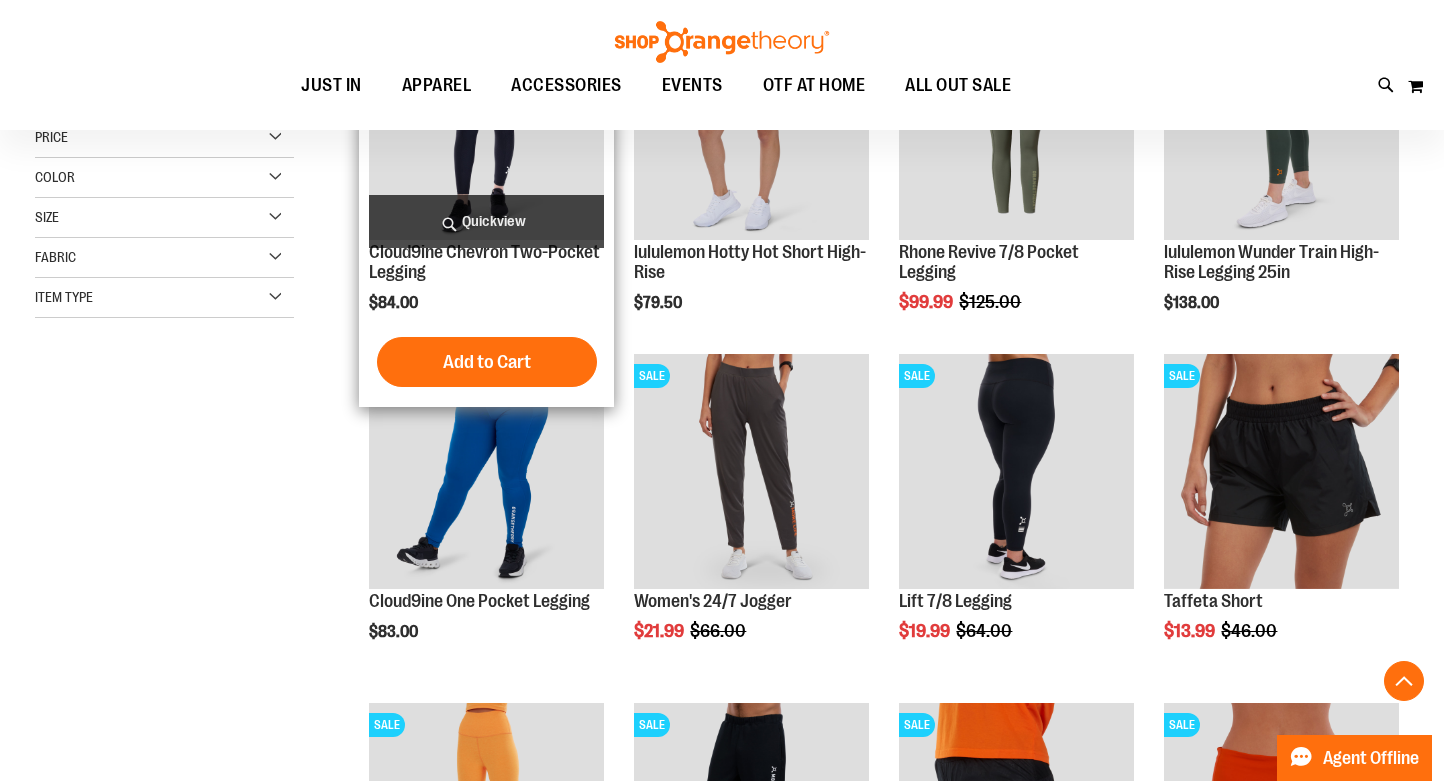 scroll, scrollTop: 565, scrollLeft: 0, axis: vertical 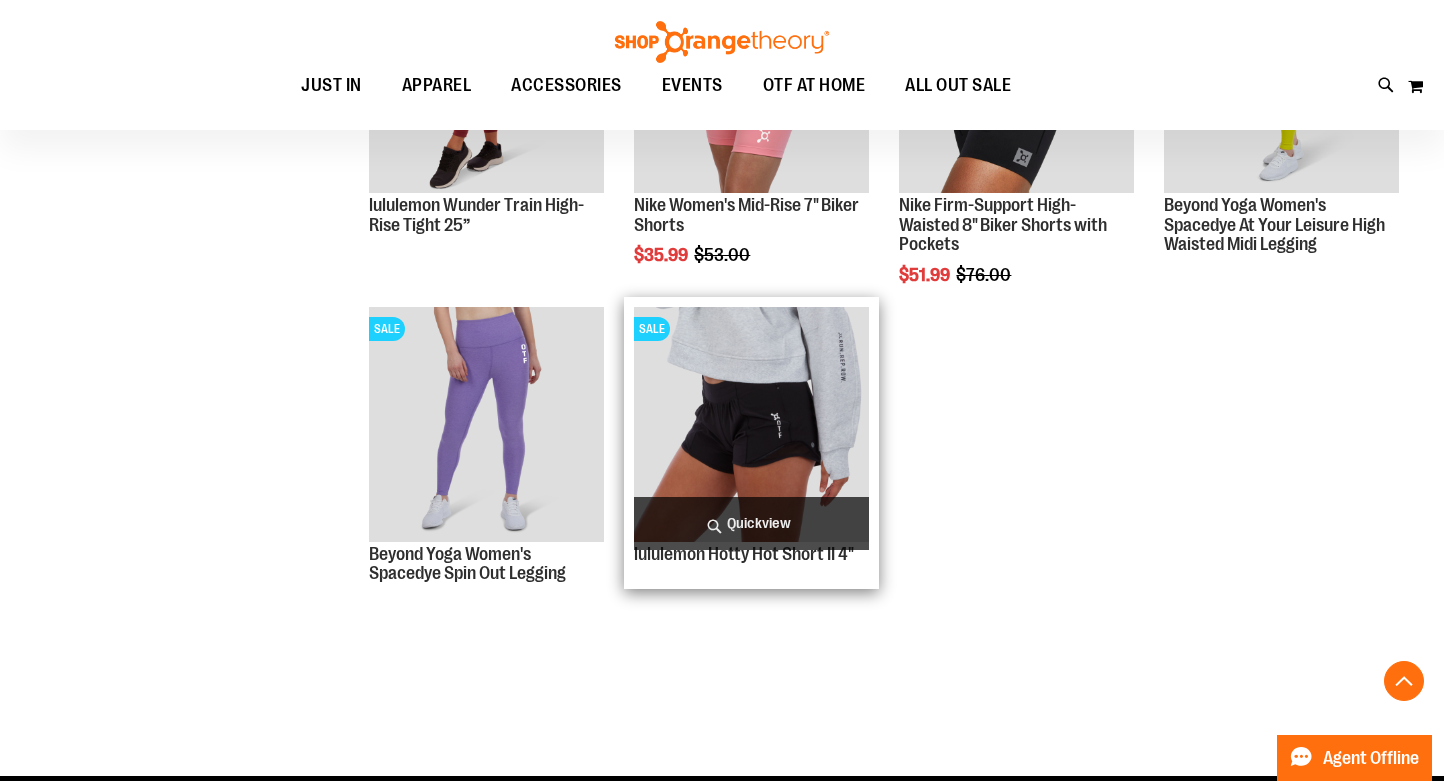 click at bounding box center [751, 424] 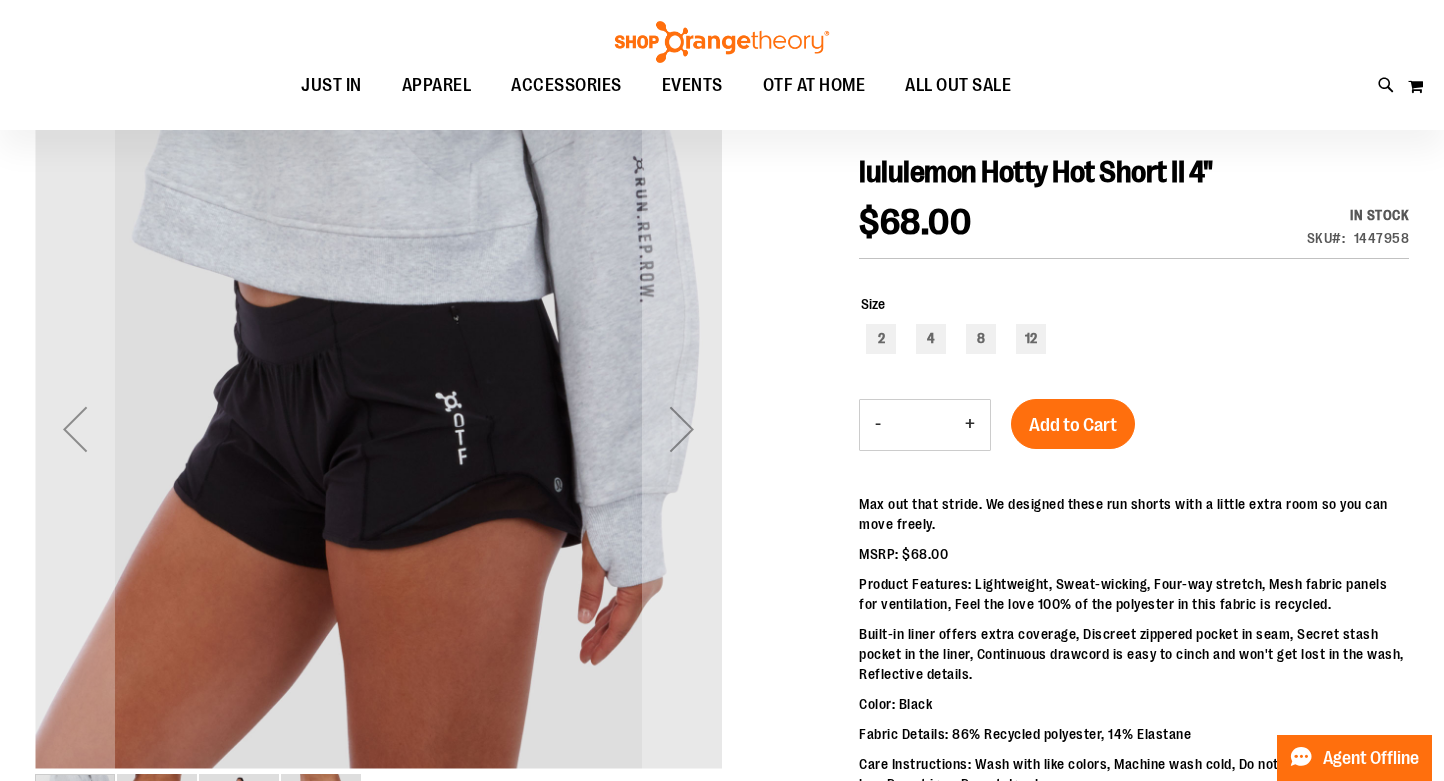 scroll, scrollTop: 192, scrollLeft: 0, axis: vertical 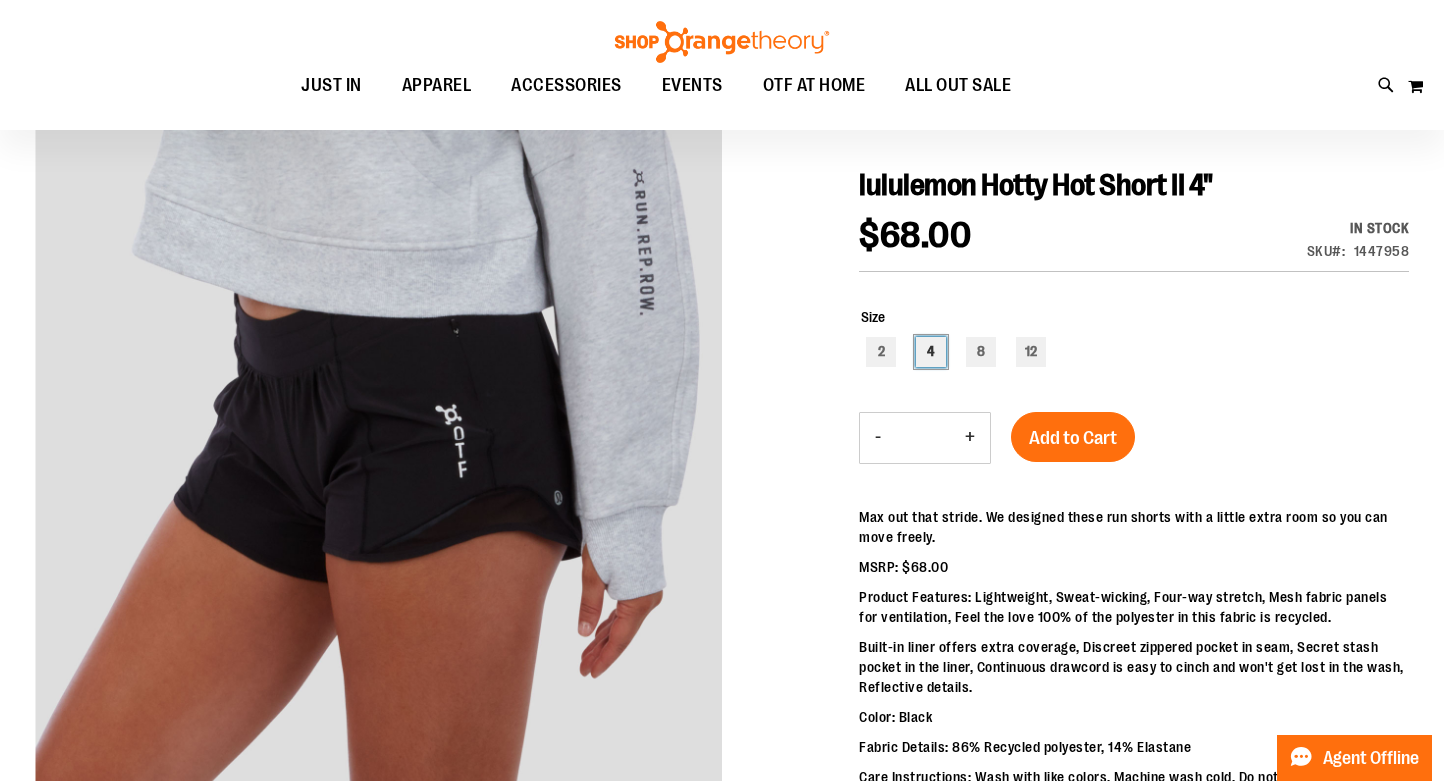 click on "4" at bounding box center [931, 352] 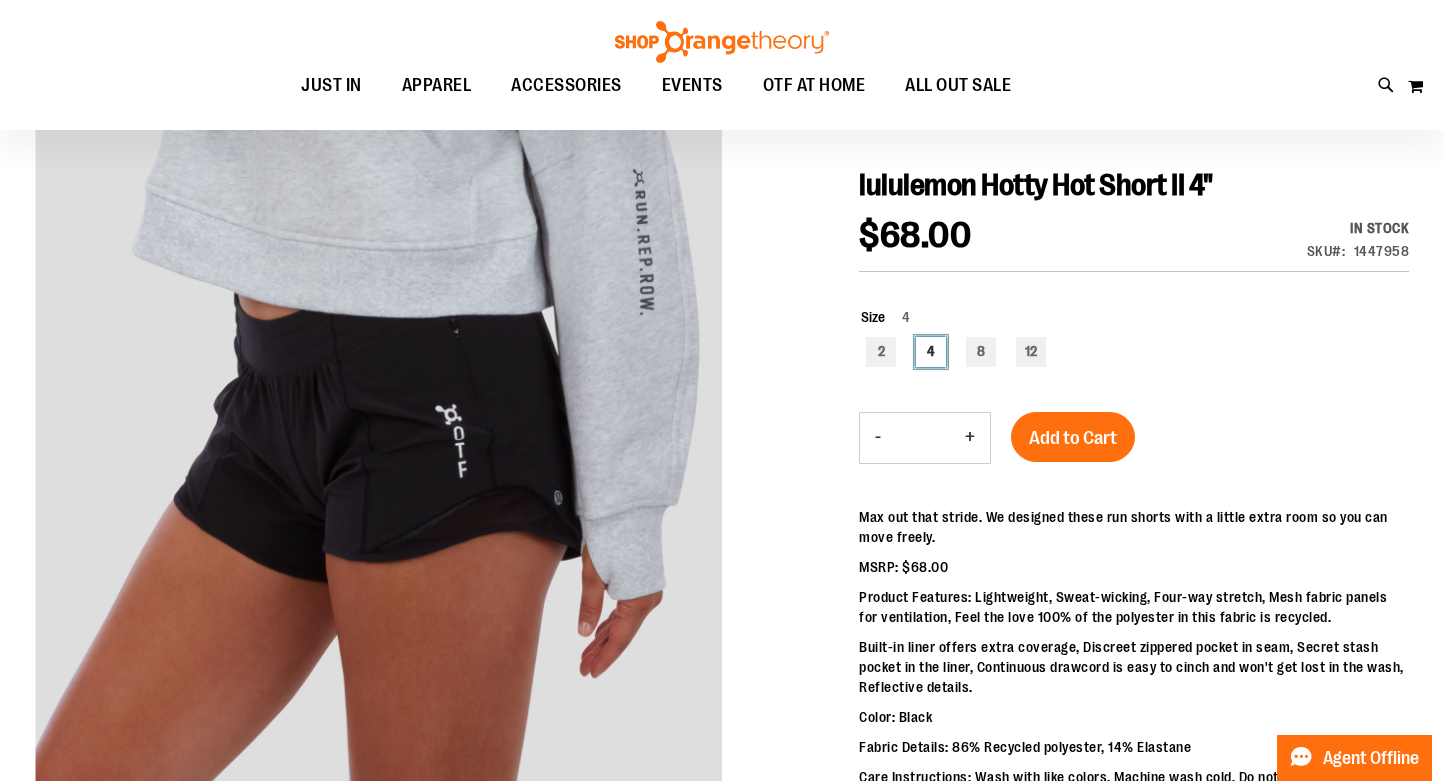 type on "***" 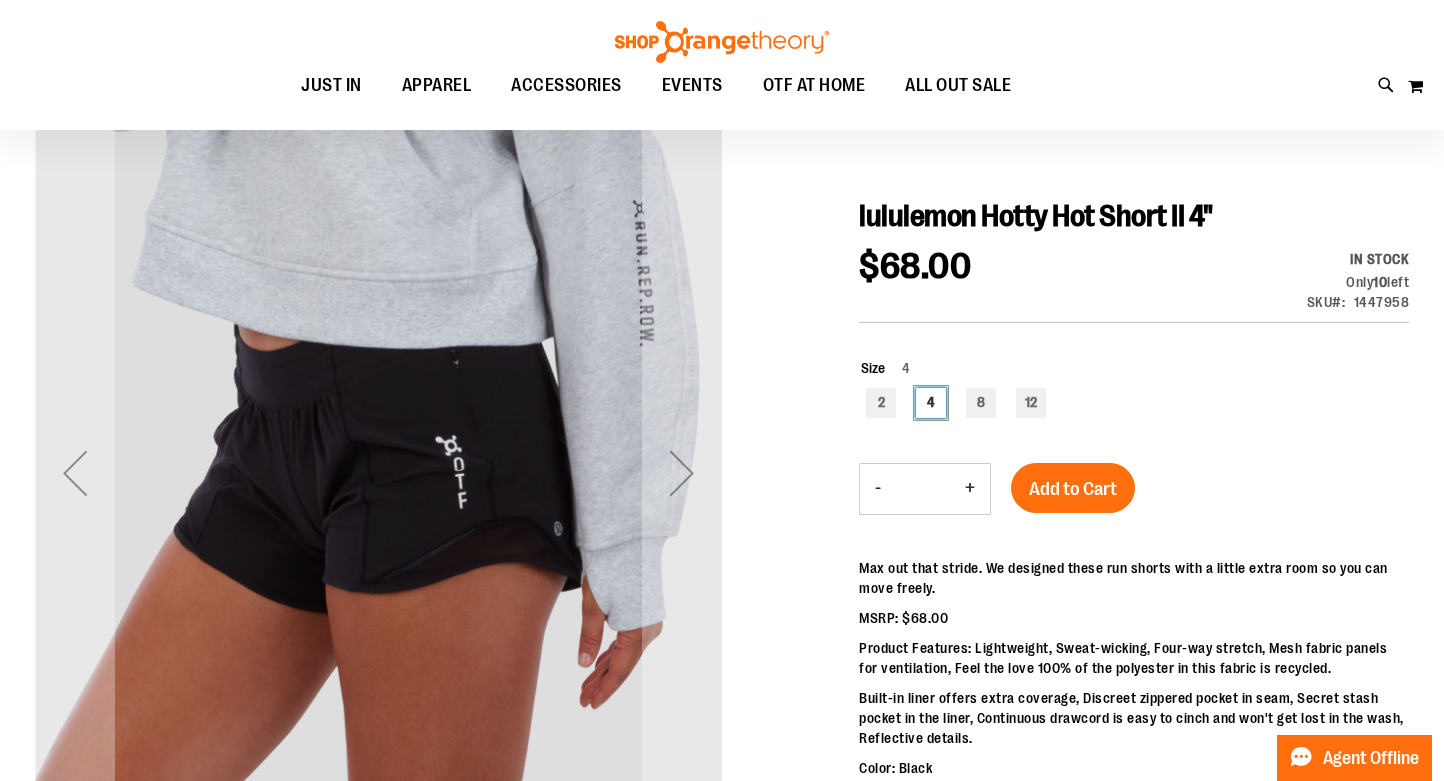 scroll, scrollTop: 129, scrollLeft: 0, axis: vertical 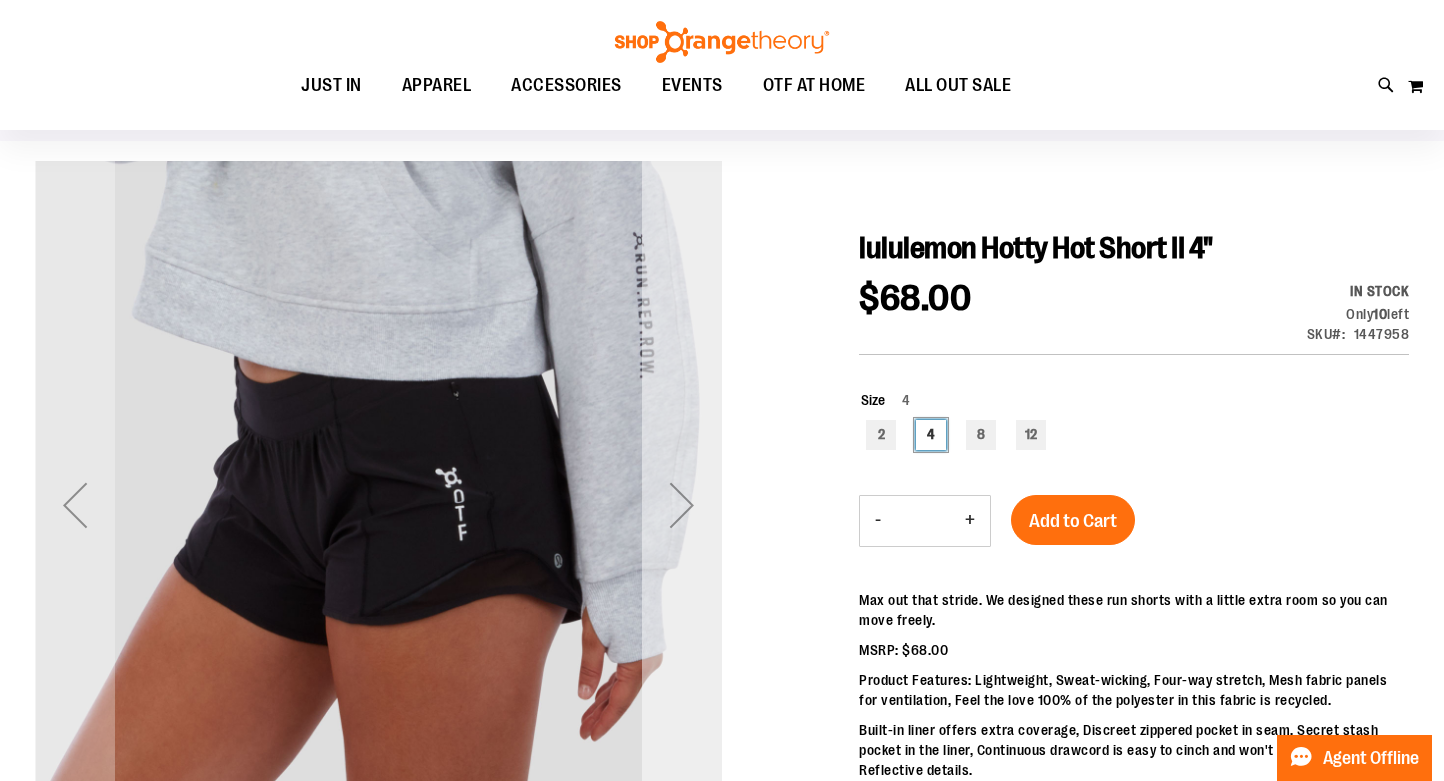 click at bounding box center [682, 505] 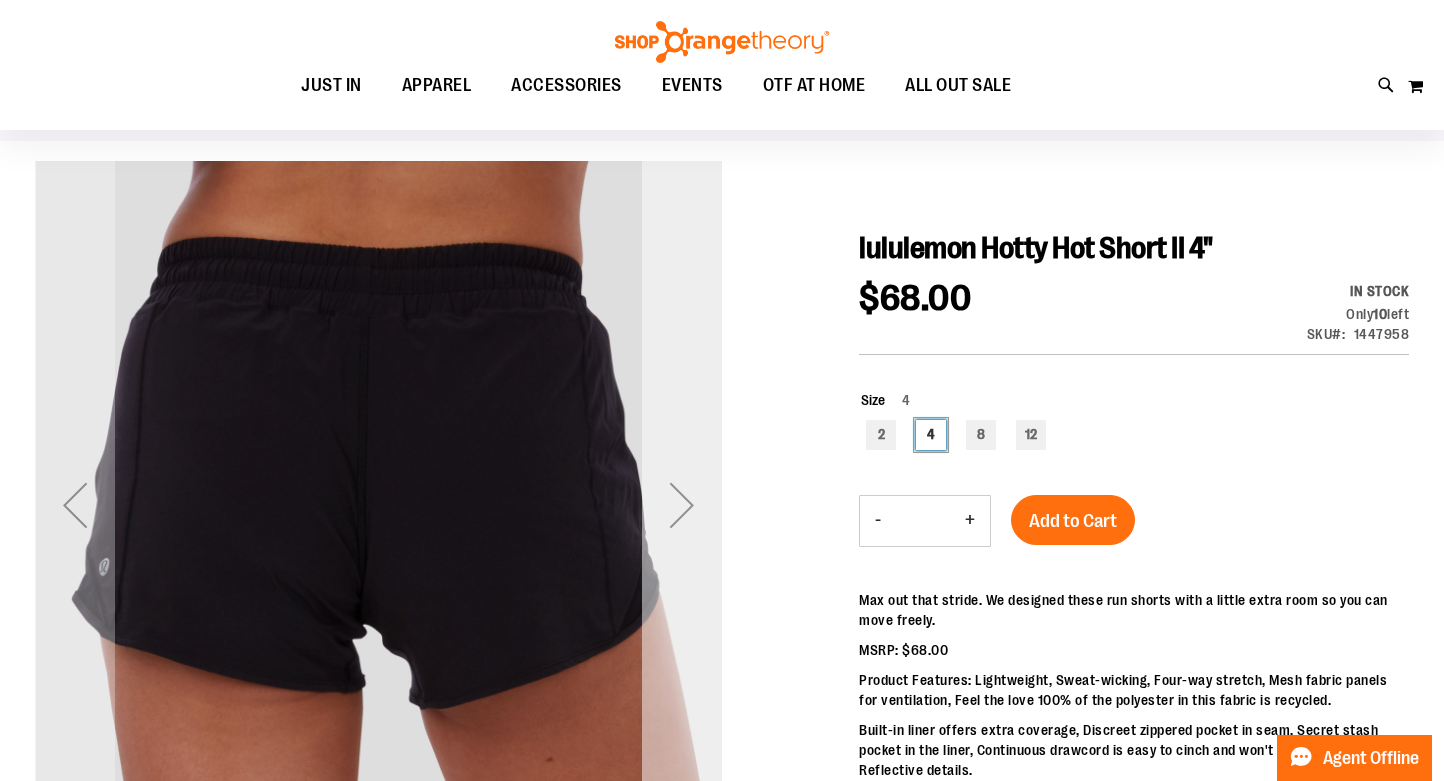 click at bounding box center [682, 505] 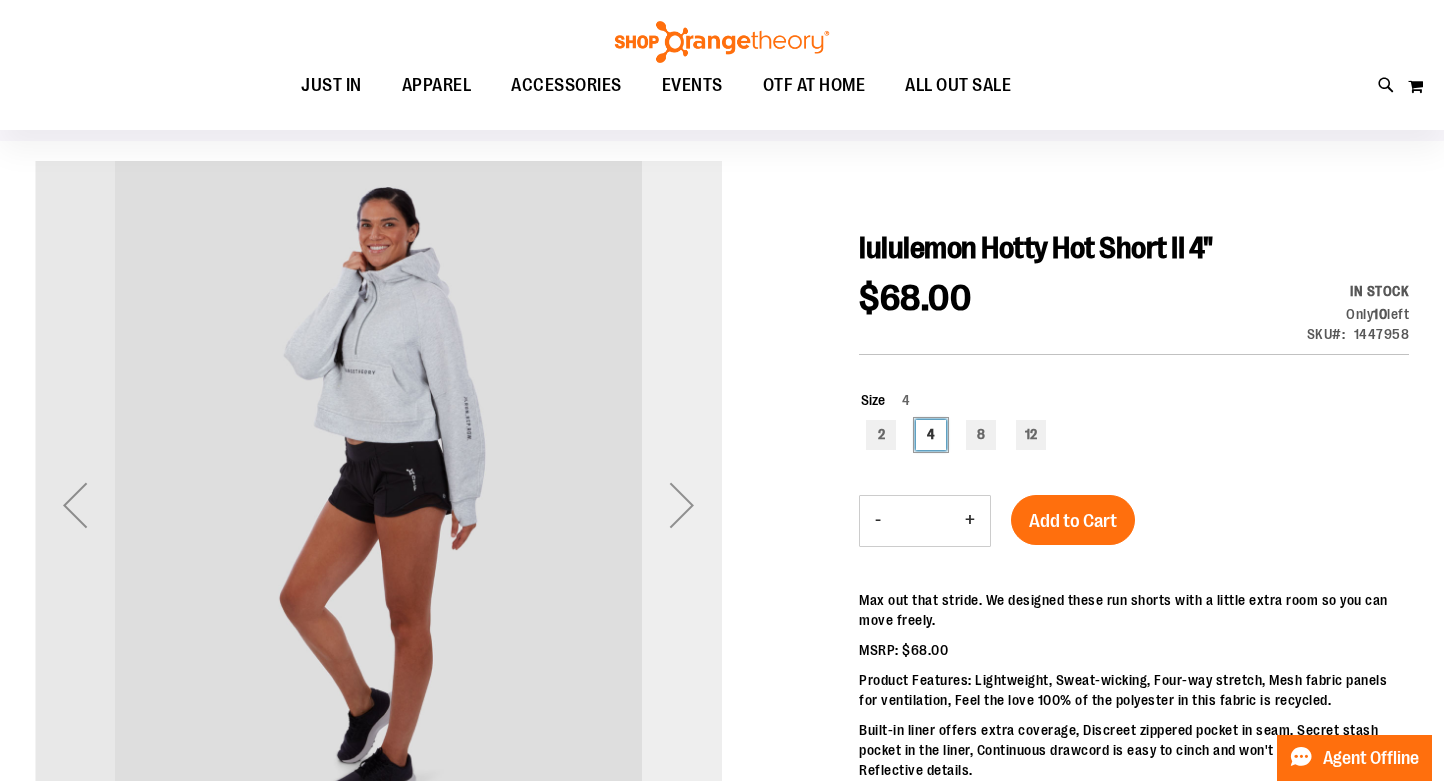 click at bounding box center [682, 505] 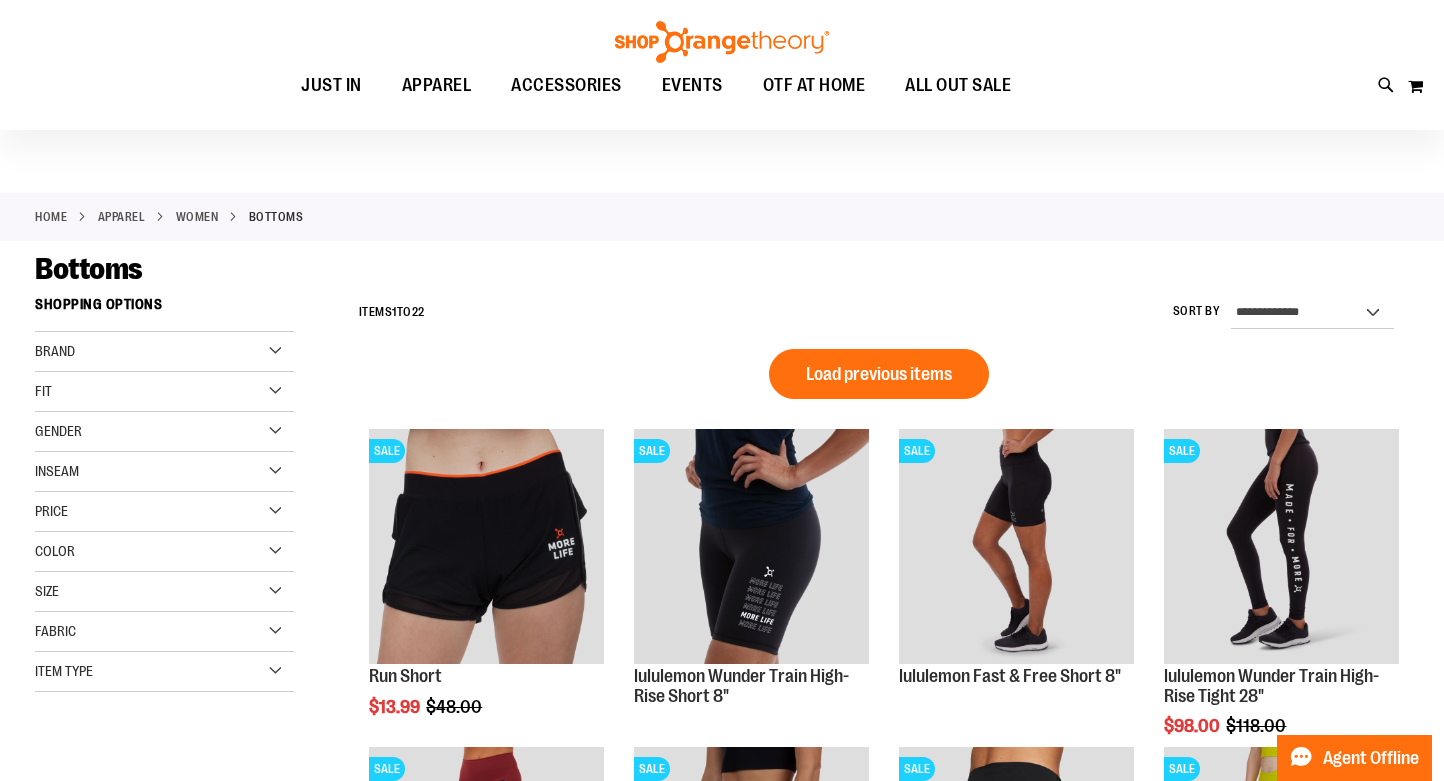 scroll, scrollTop: 0, scrollLeft: 0, axis: both 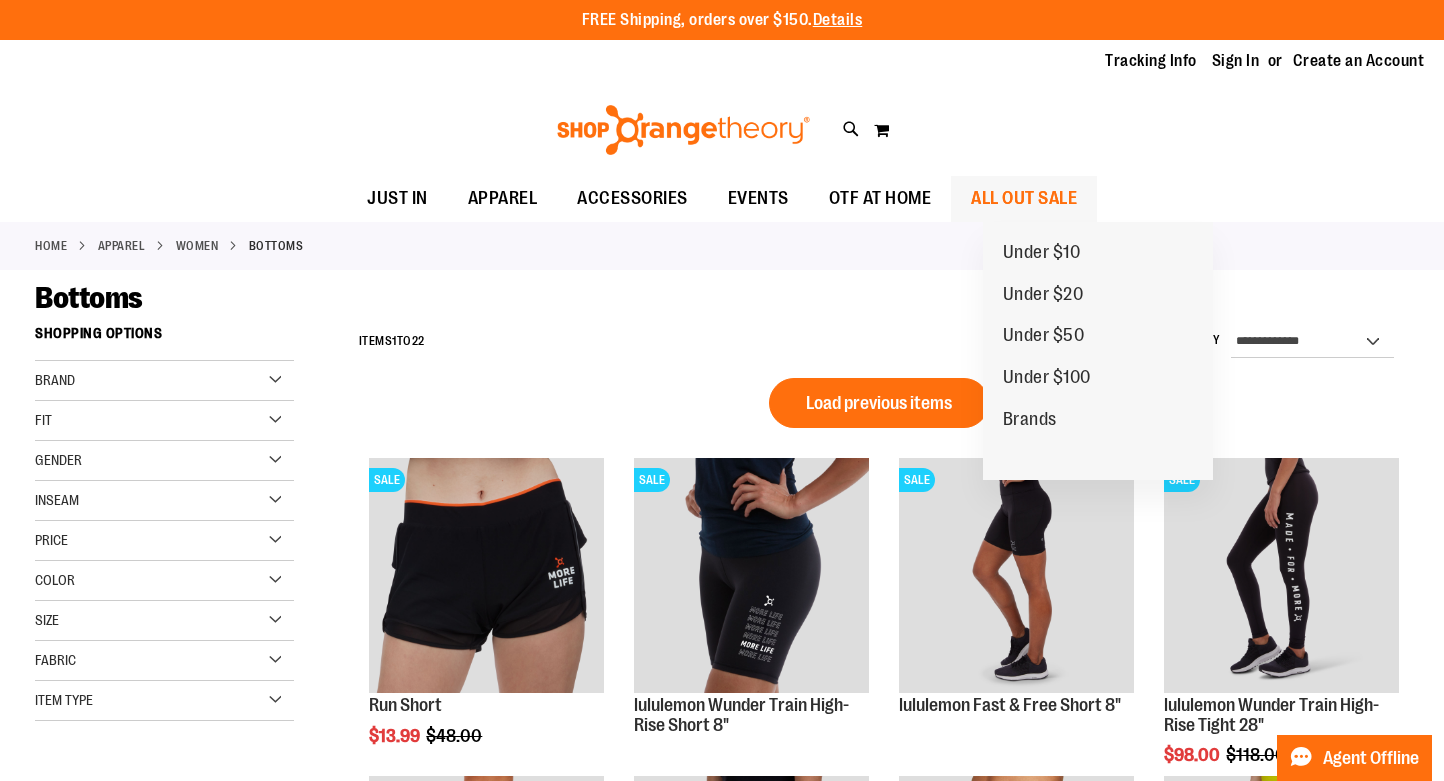 click on "ALL OUT SALE" at bounding box center (1024, 198) 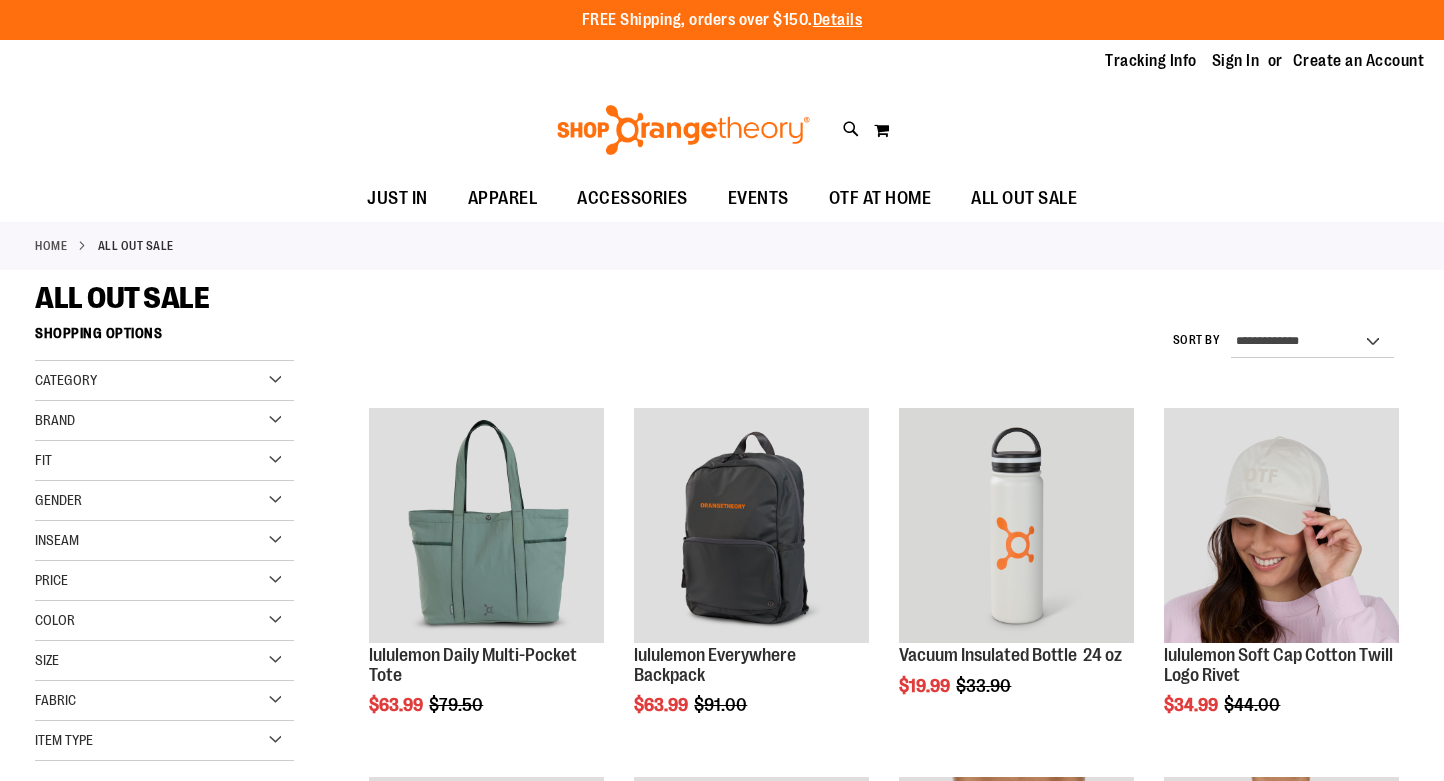 scroll, scrollTop: 0, scrollLeft: 0, axis: both 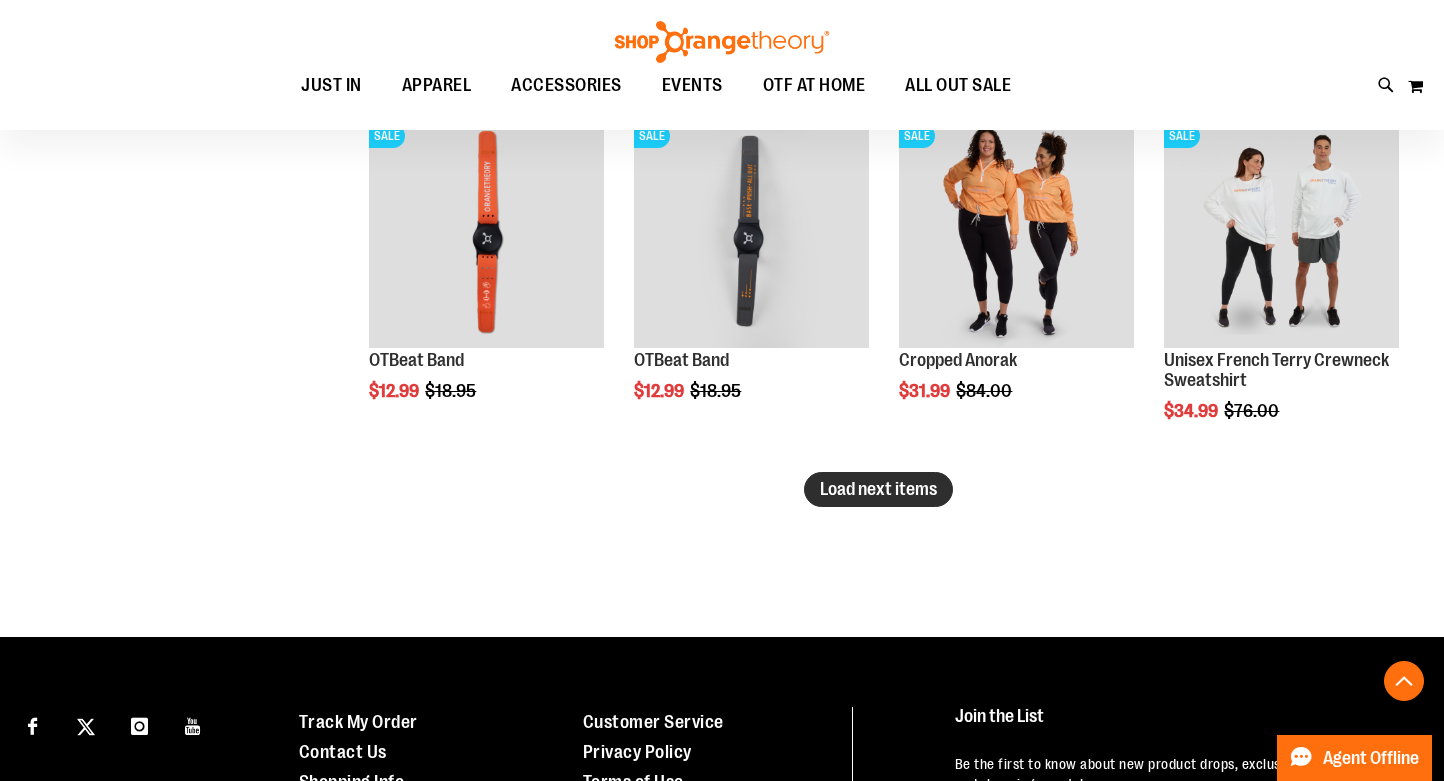 click on "Load next items" at bounding box center [878, 489] 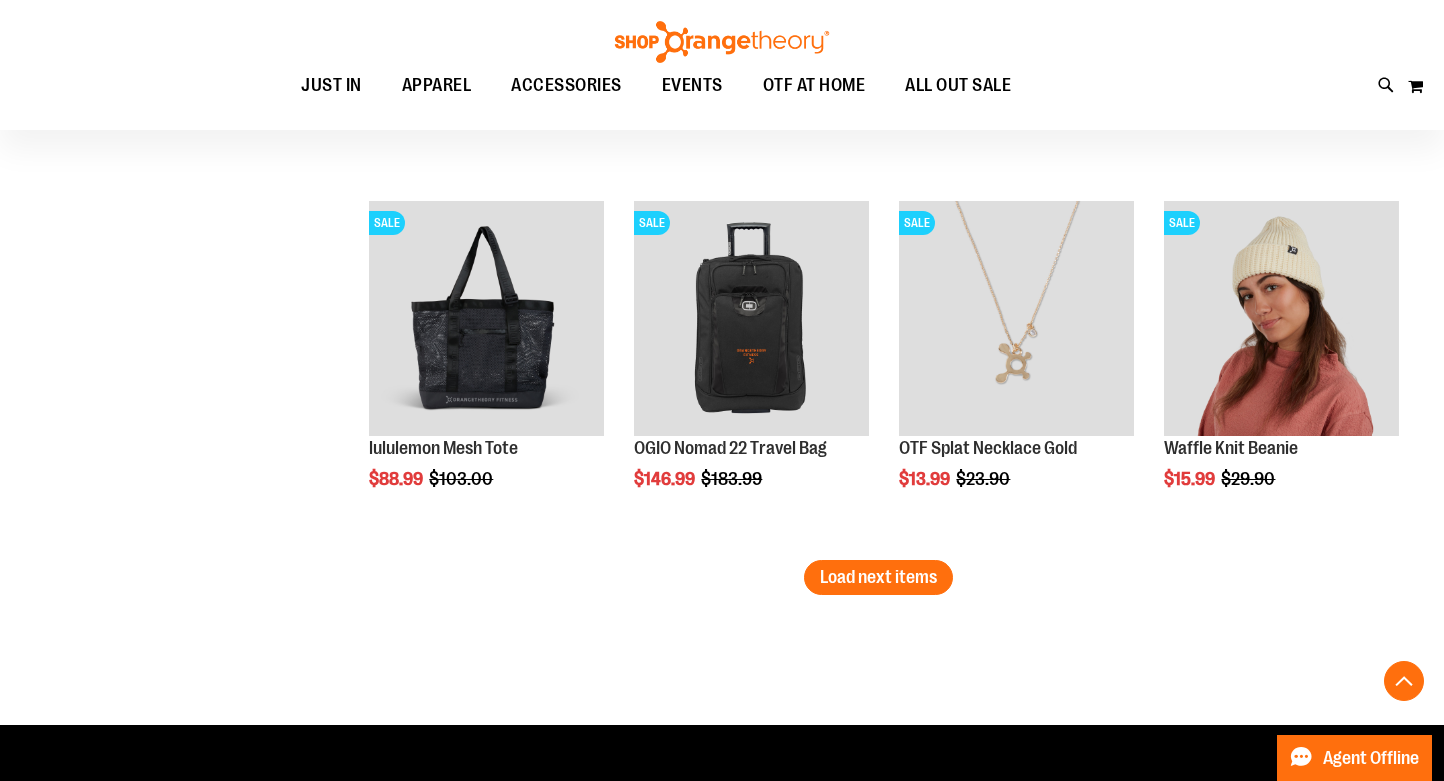 scroll, scrollTop: 4266, scrollLeft: 0, axis: vertical 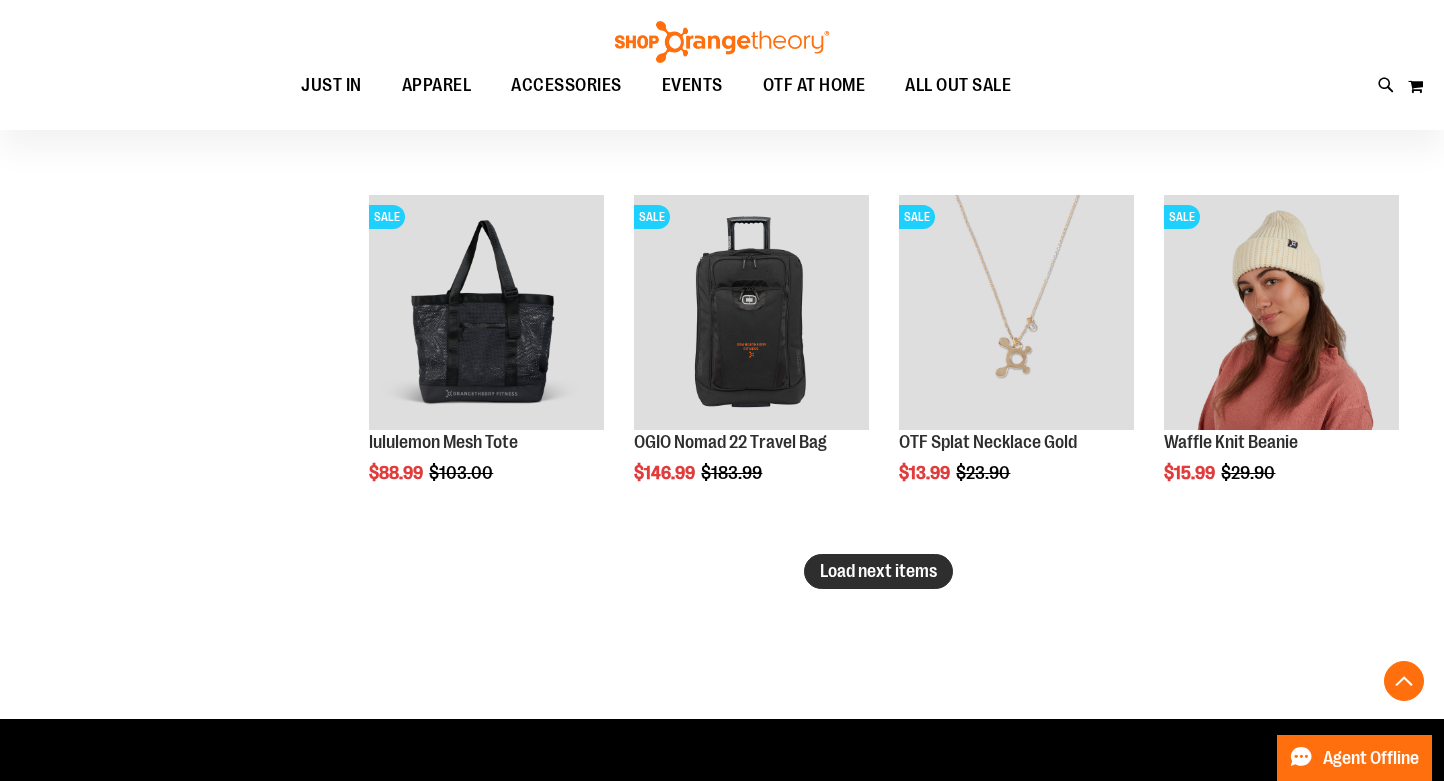 click on "Load next items" at bounding box center [878, 571] 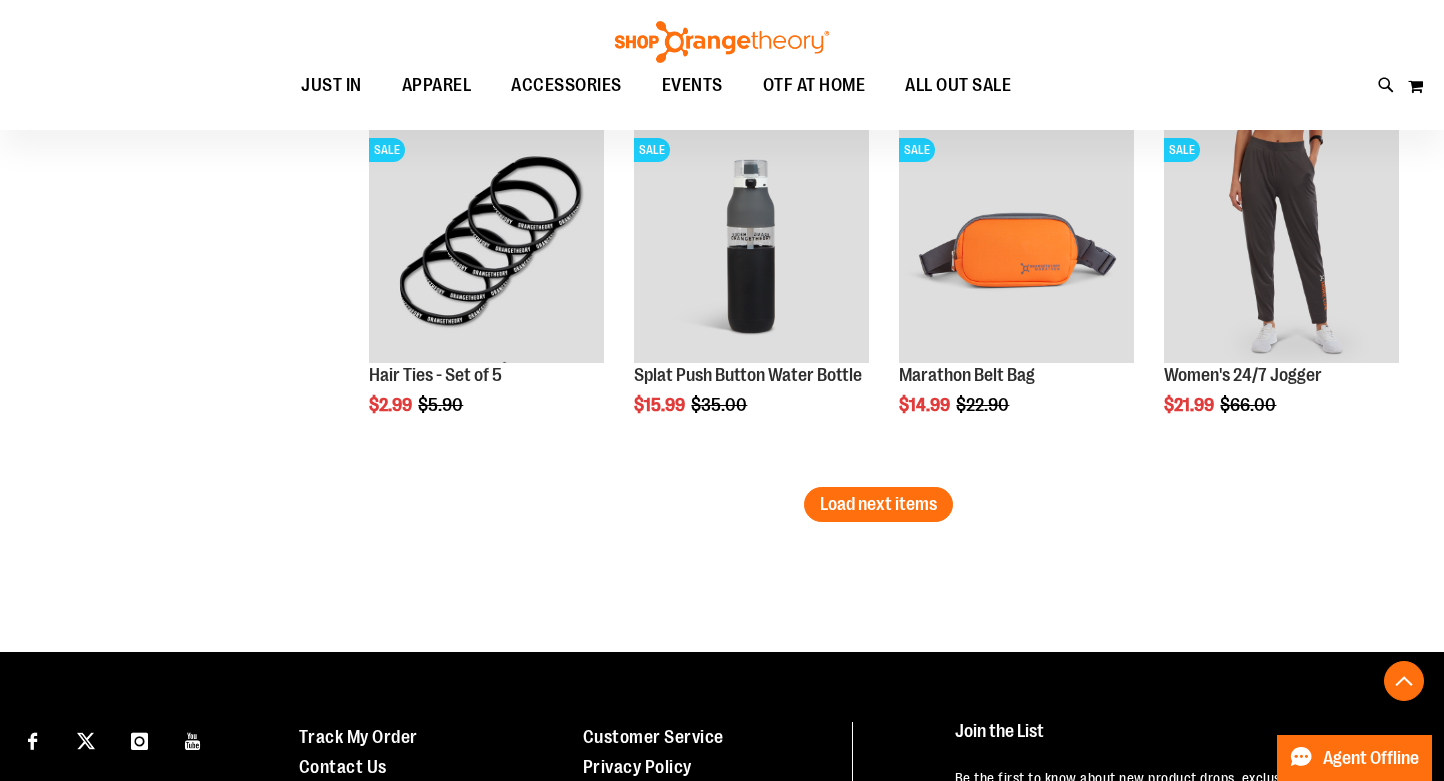 scroll, scrollTop: 5448, scrollLeft: 0, axis: vertical 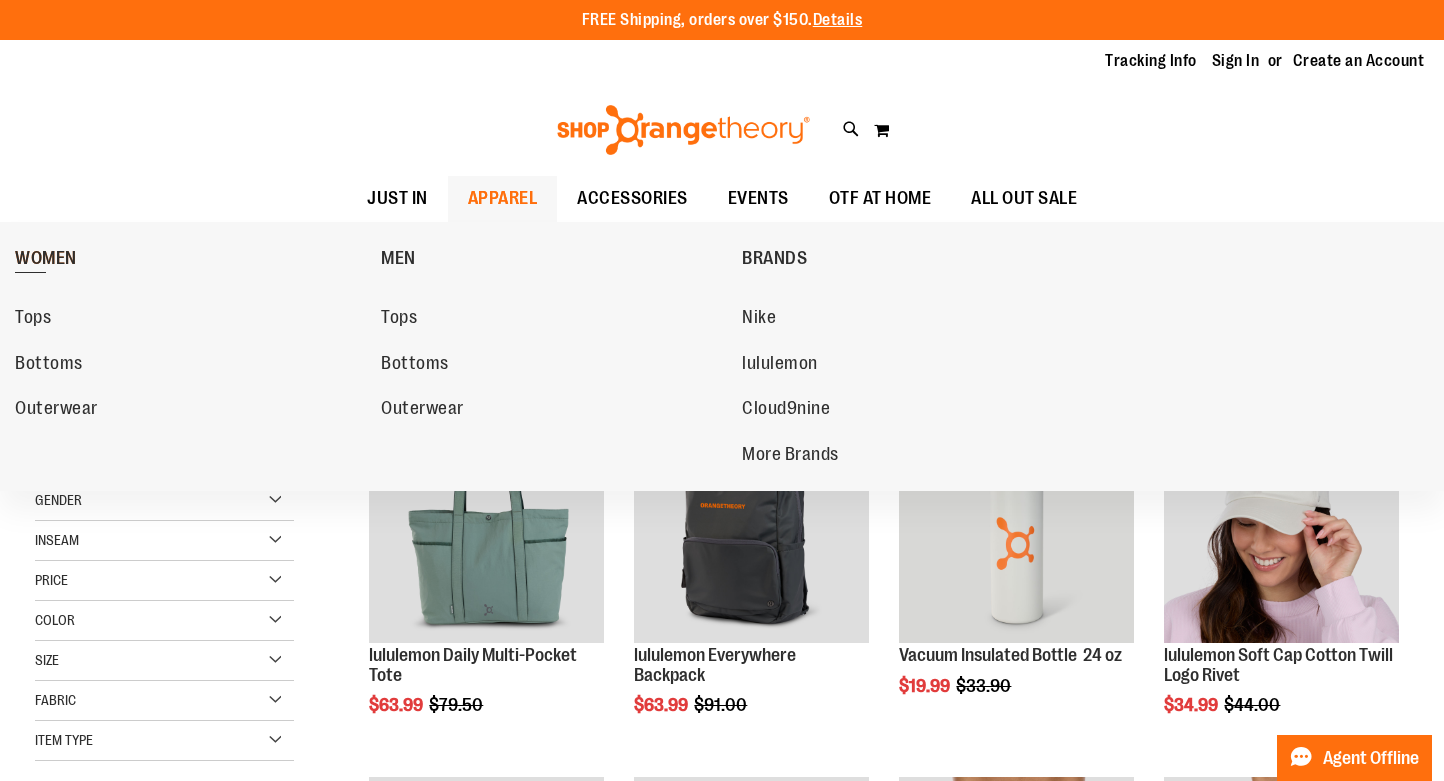 click on "WOMEN" at bounding box center [46, 260] 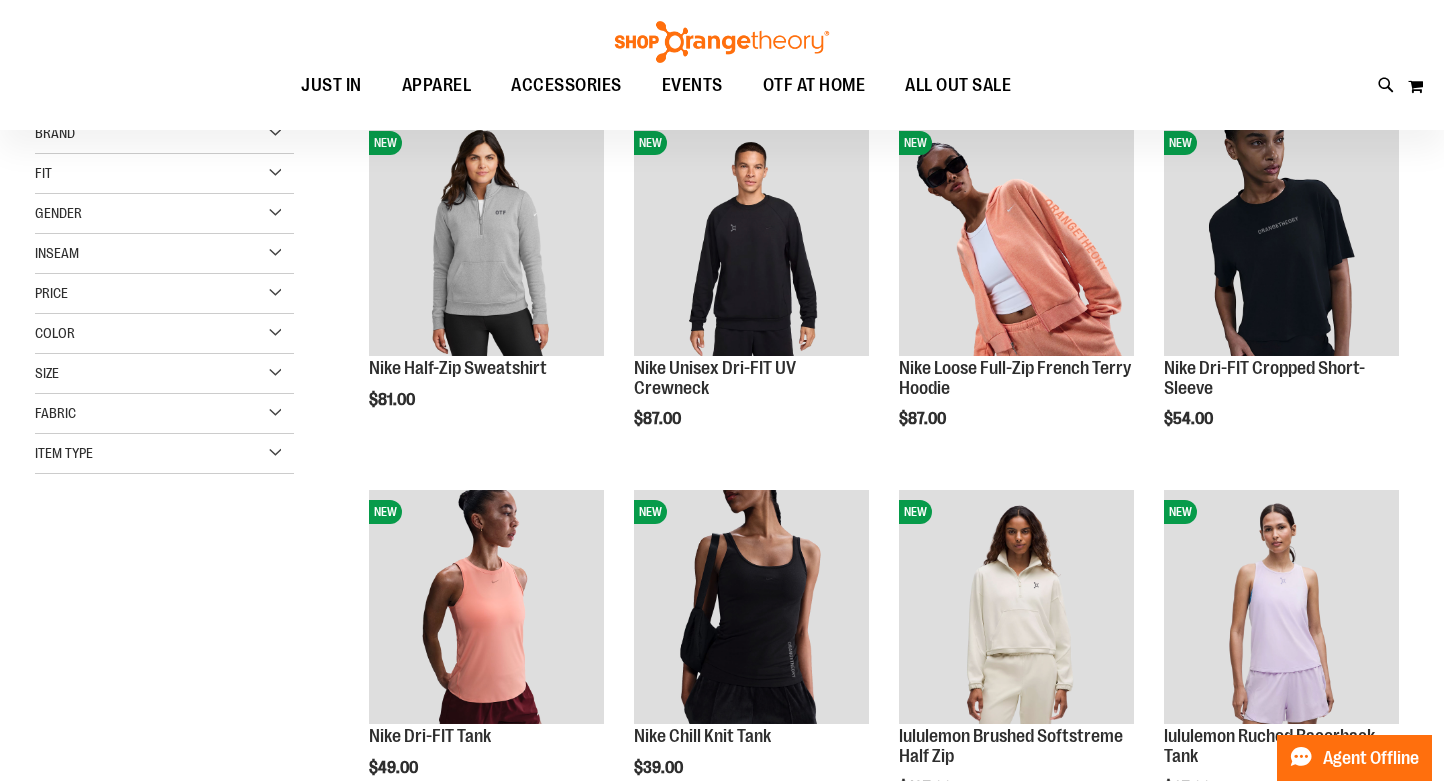 scroll, scrollTop: 284, scrollLeft: 0, axis: vertical 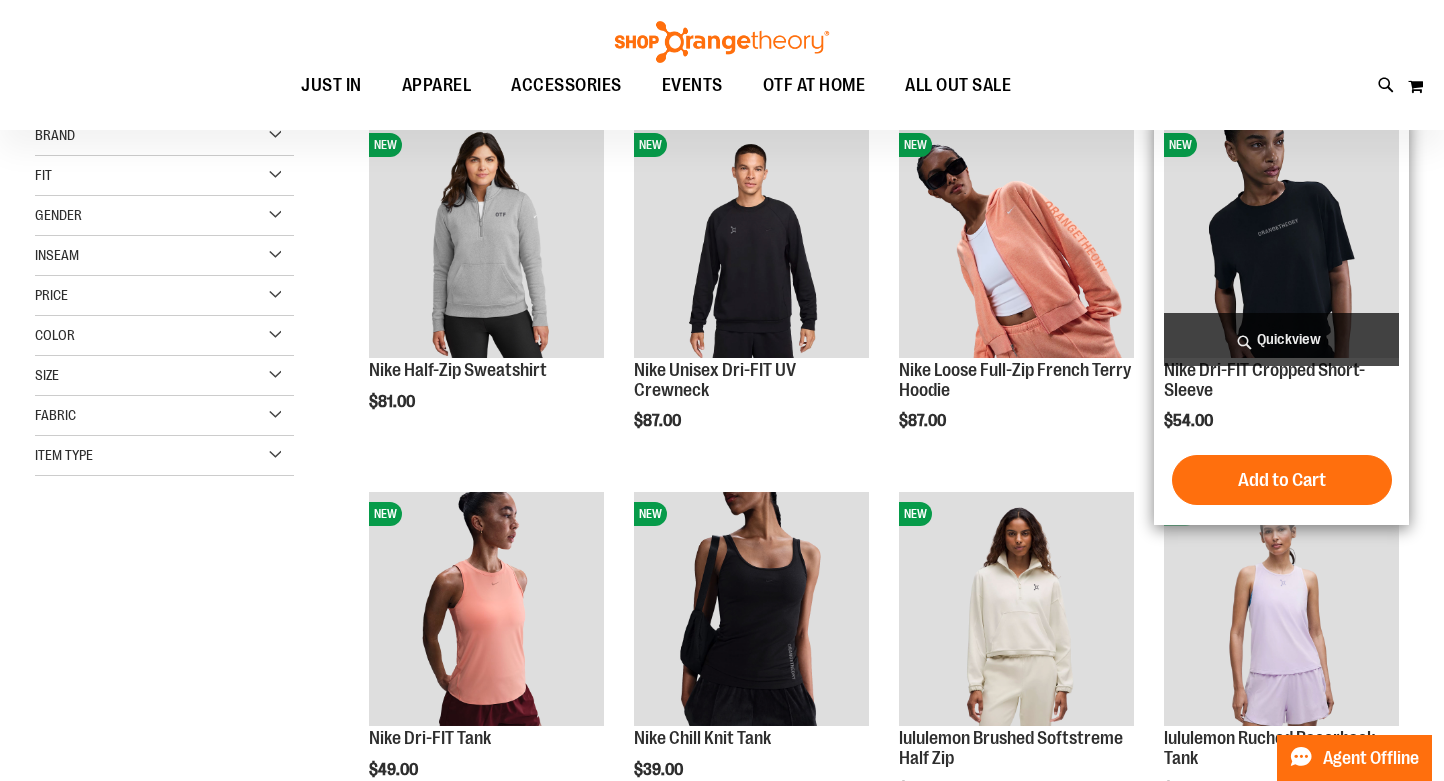 click at bounding box center (1281, 240) 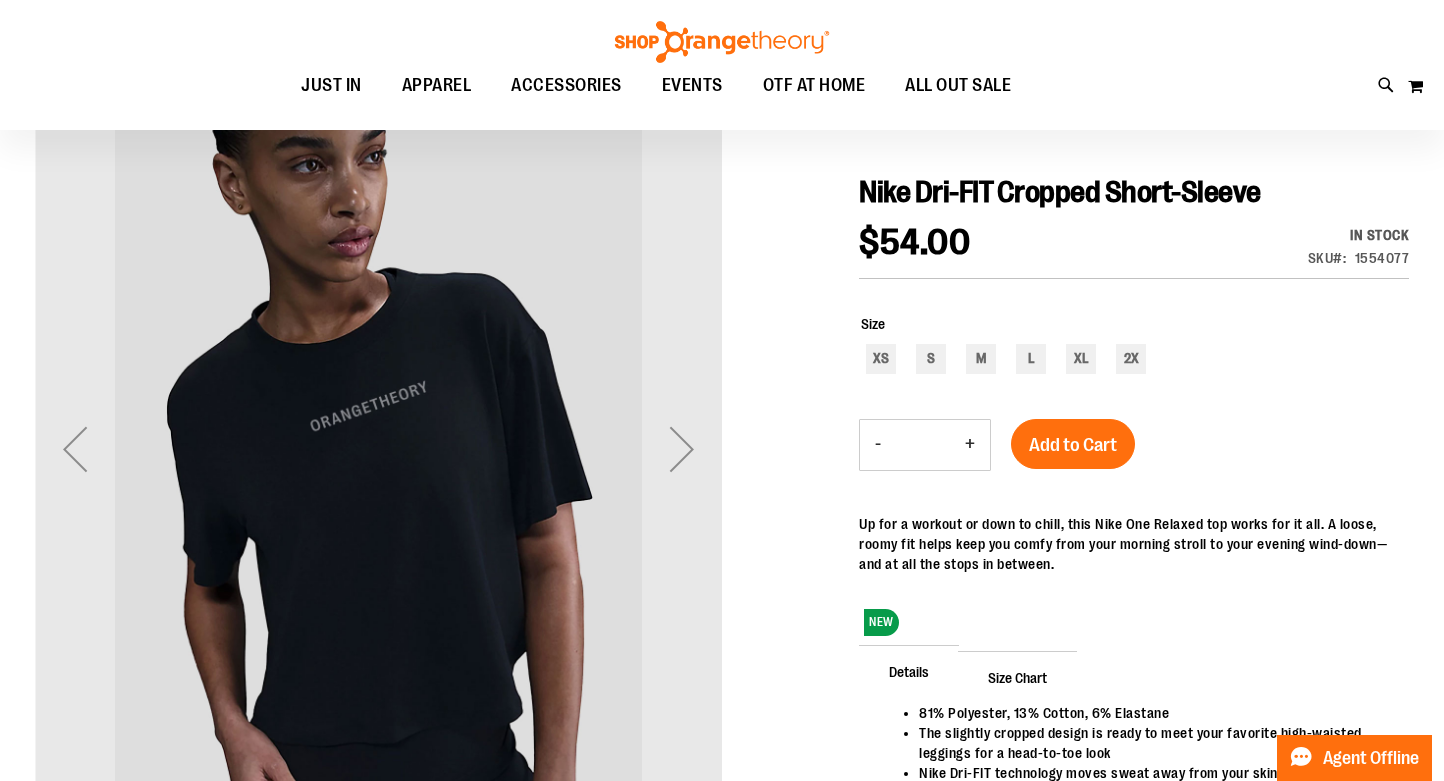 scroll, scrollTop: 194, scrollLeft: 0, axis: vertical 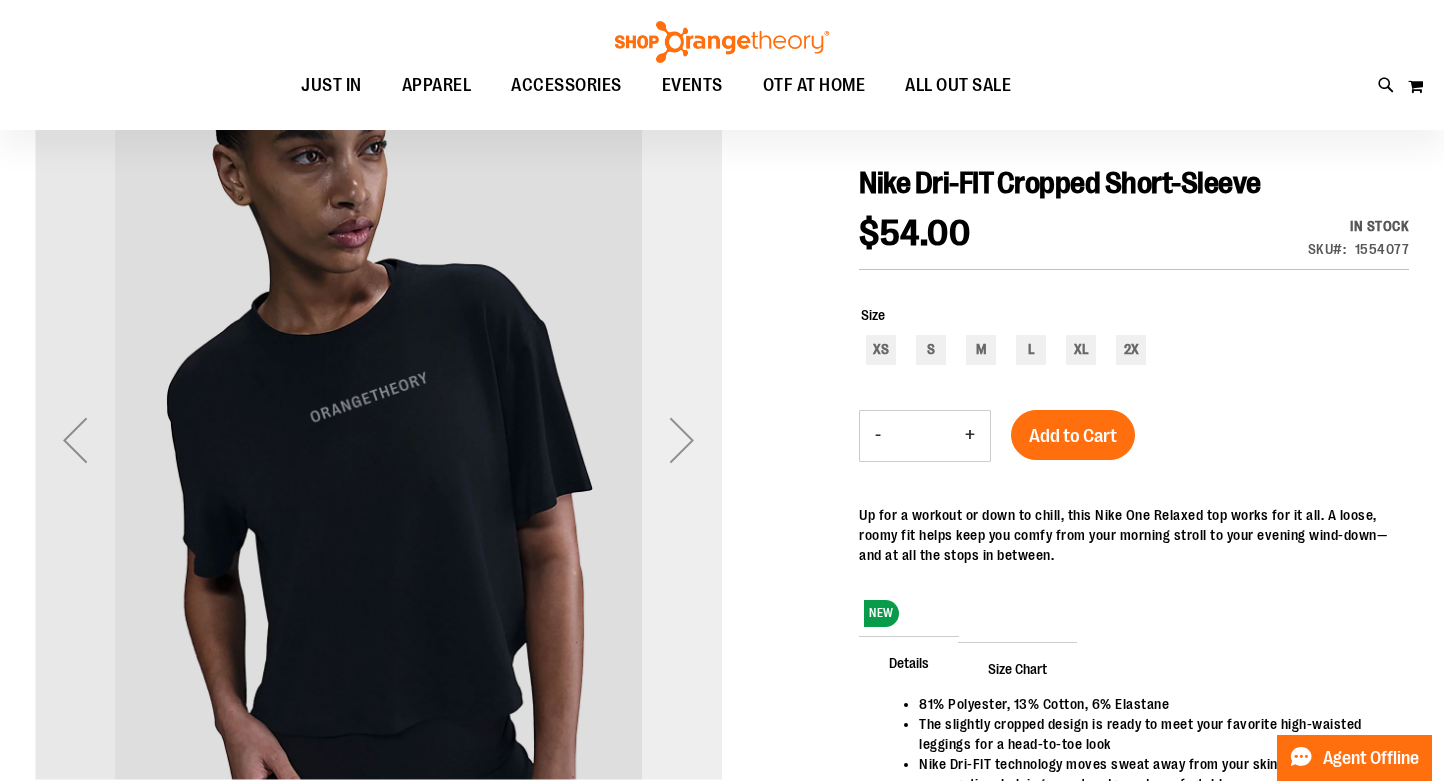 click at bounding box center (682, 440) 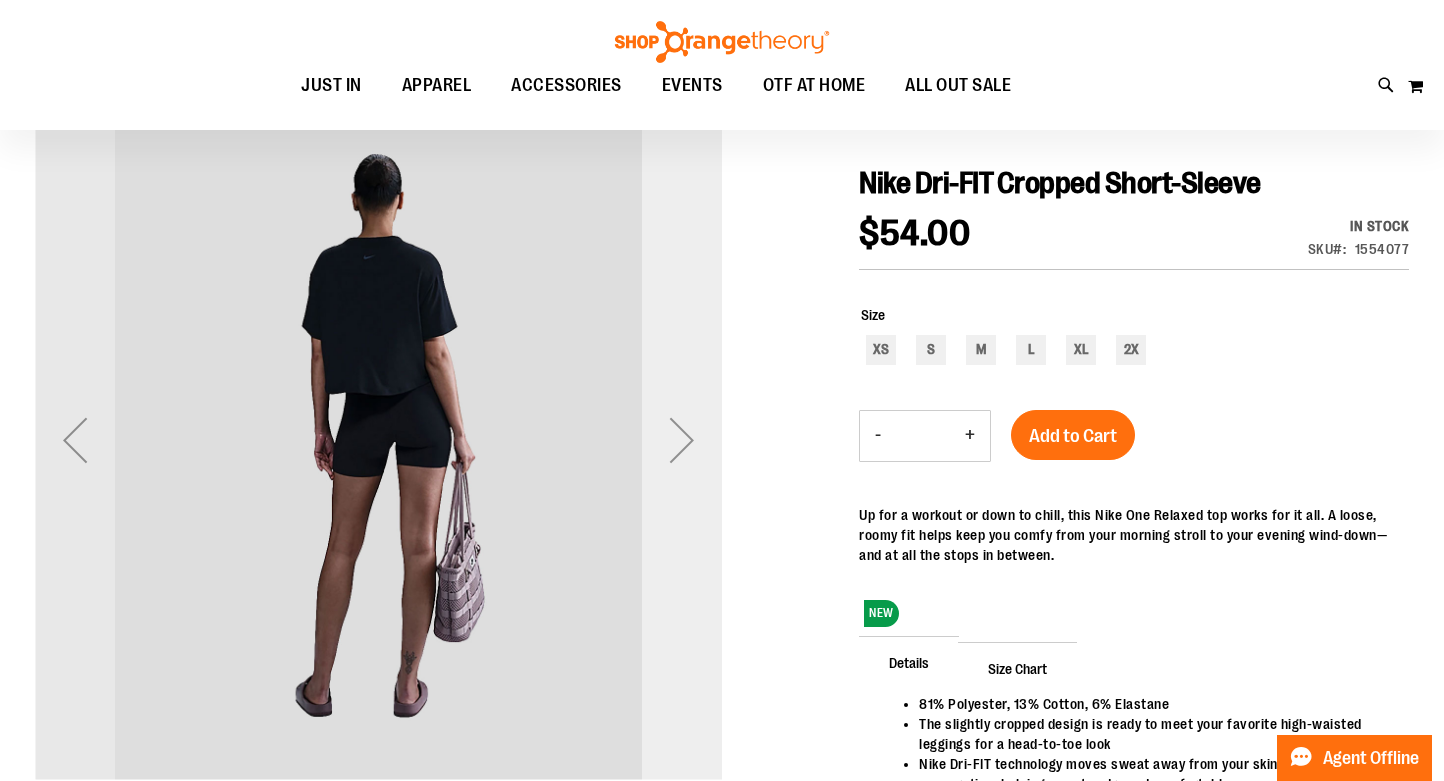 click at bounding box center [682, 440] 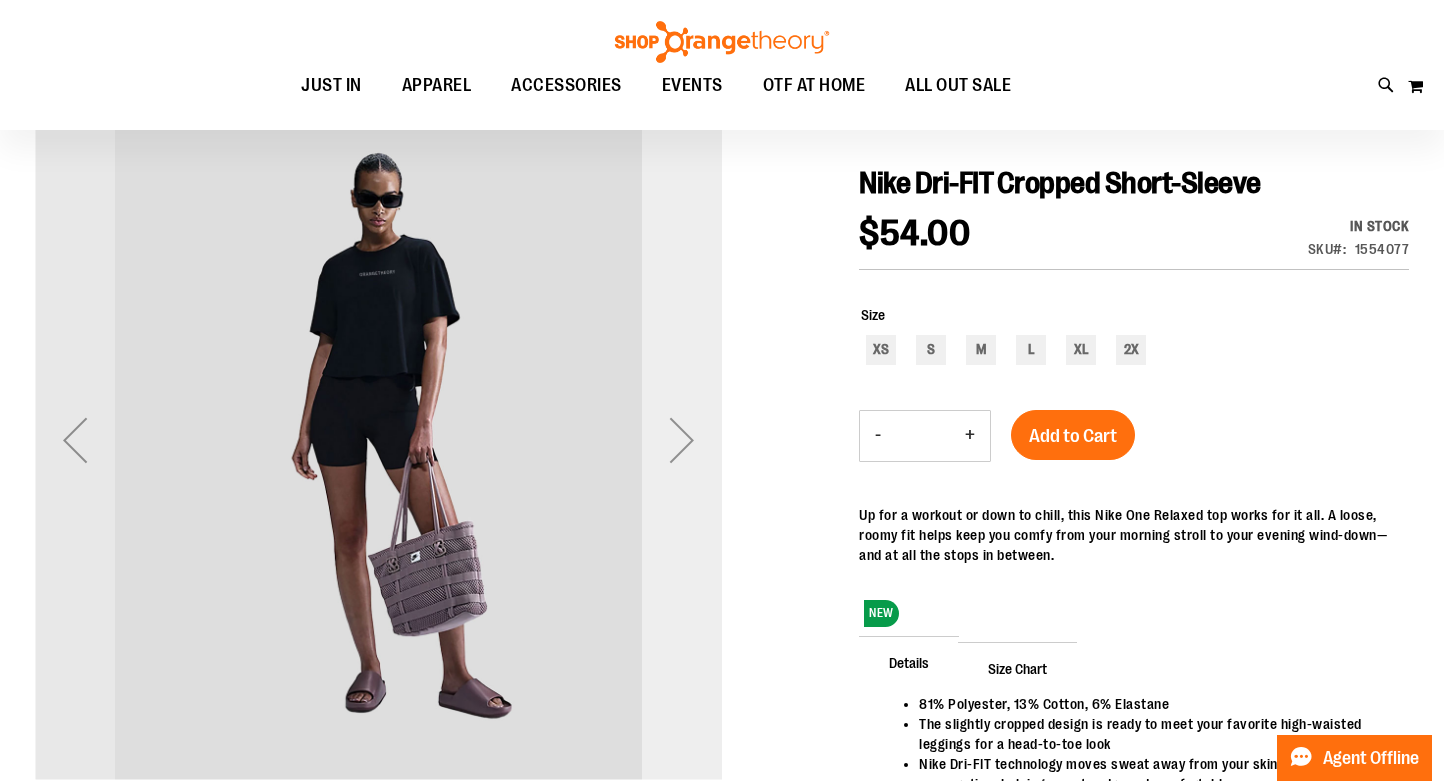 click at bounding box center (682, 440) 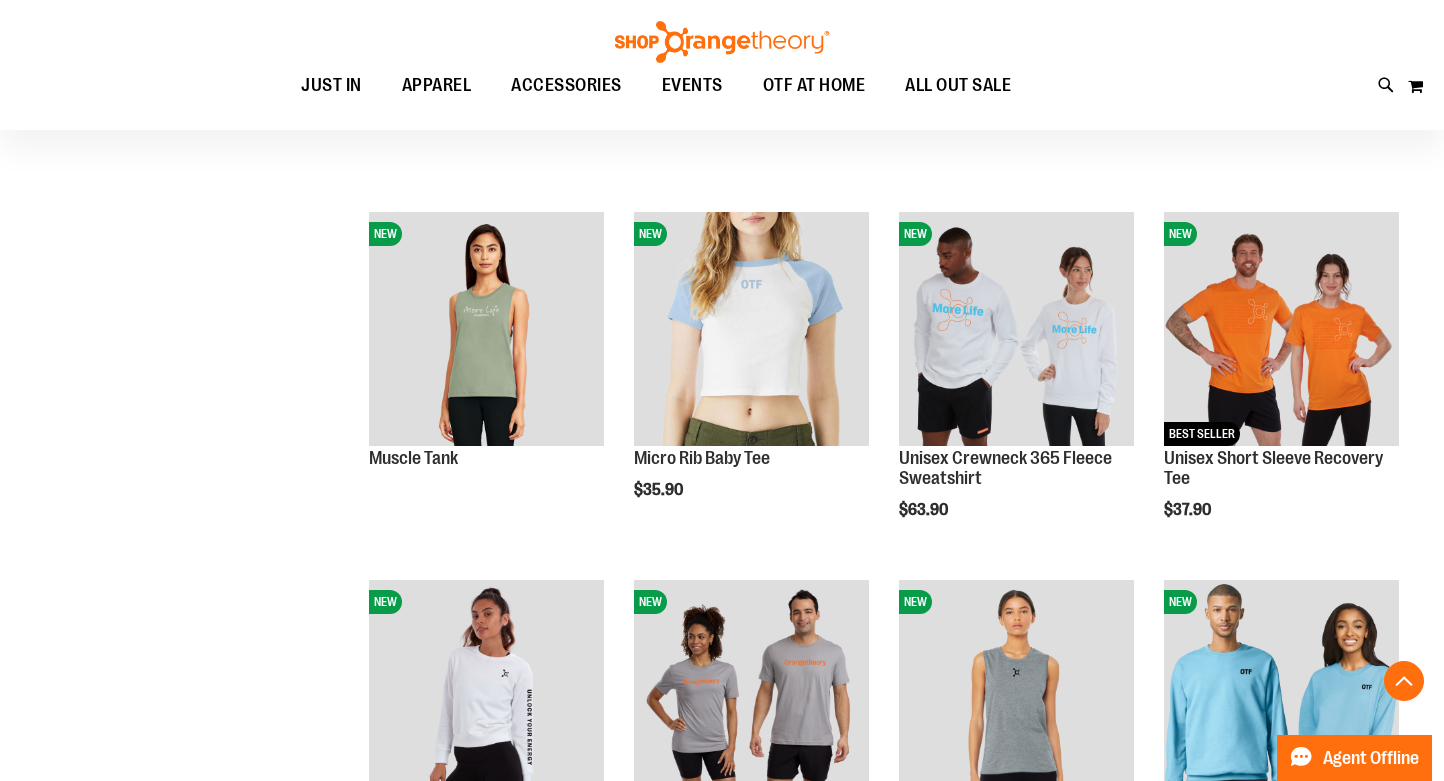scroll, scrollTop: 1461, scrollLeft: 0, axis: vertical 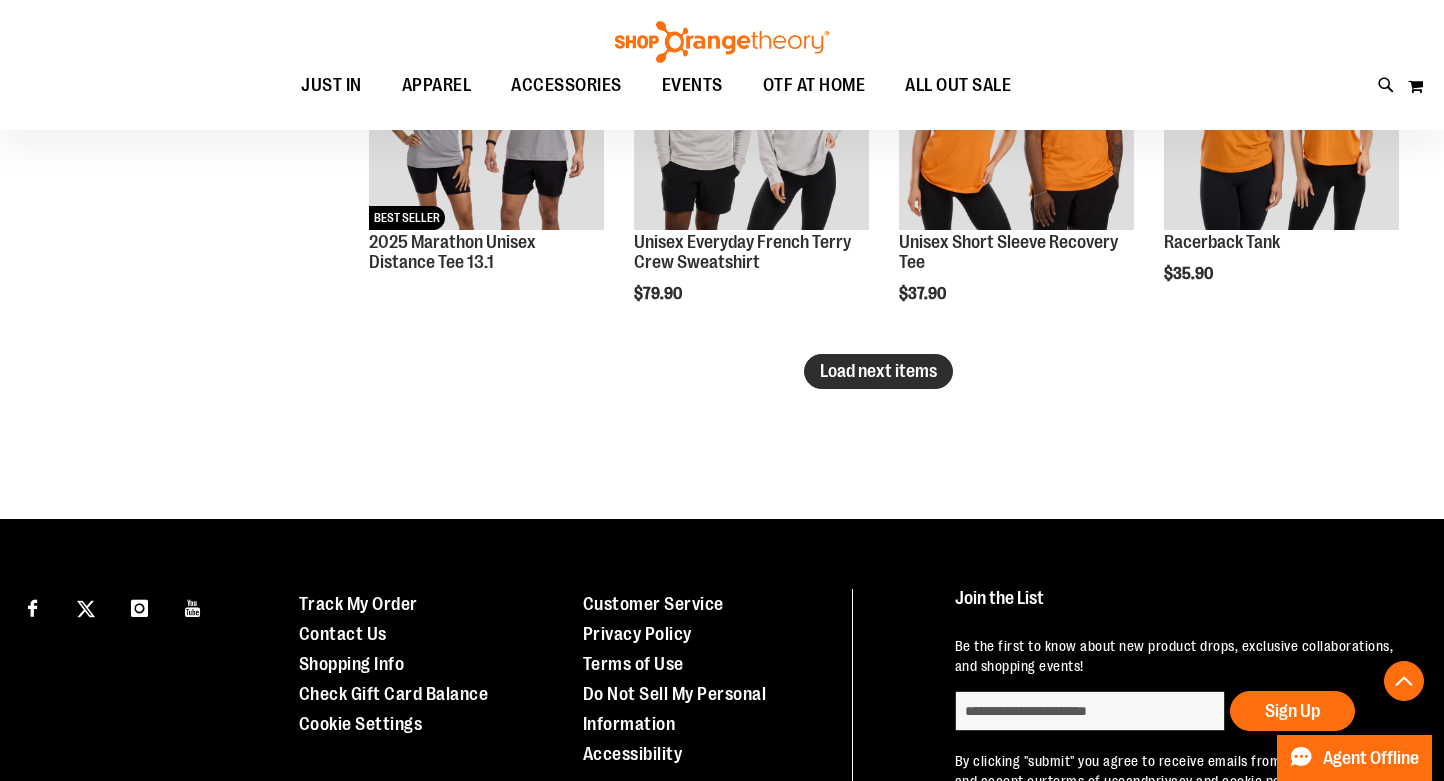 click on "Load next items" at bounding box center [878, 371] 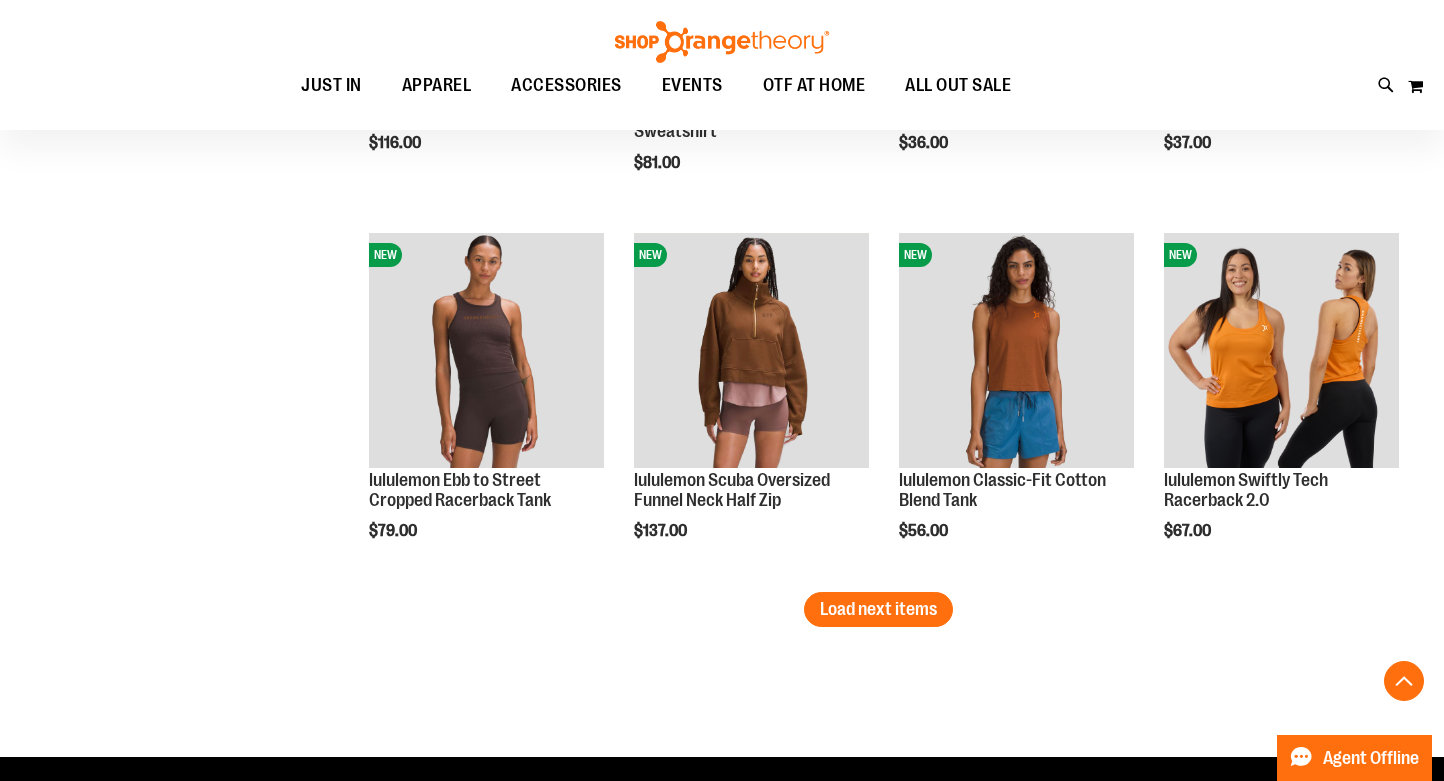 scroll, scrollTop: 4038, scrollLeft: 0, axis: vertical 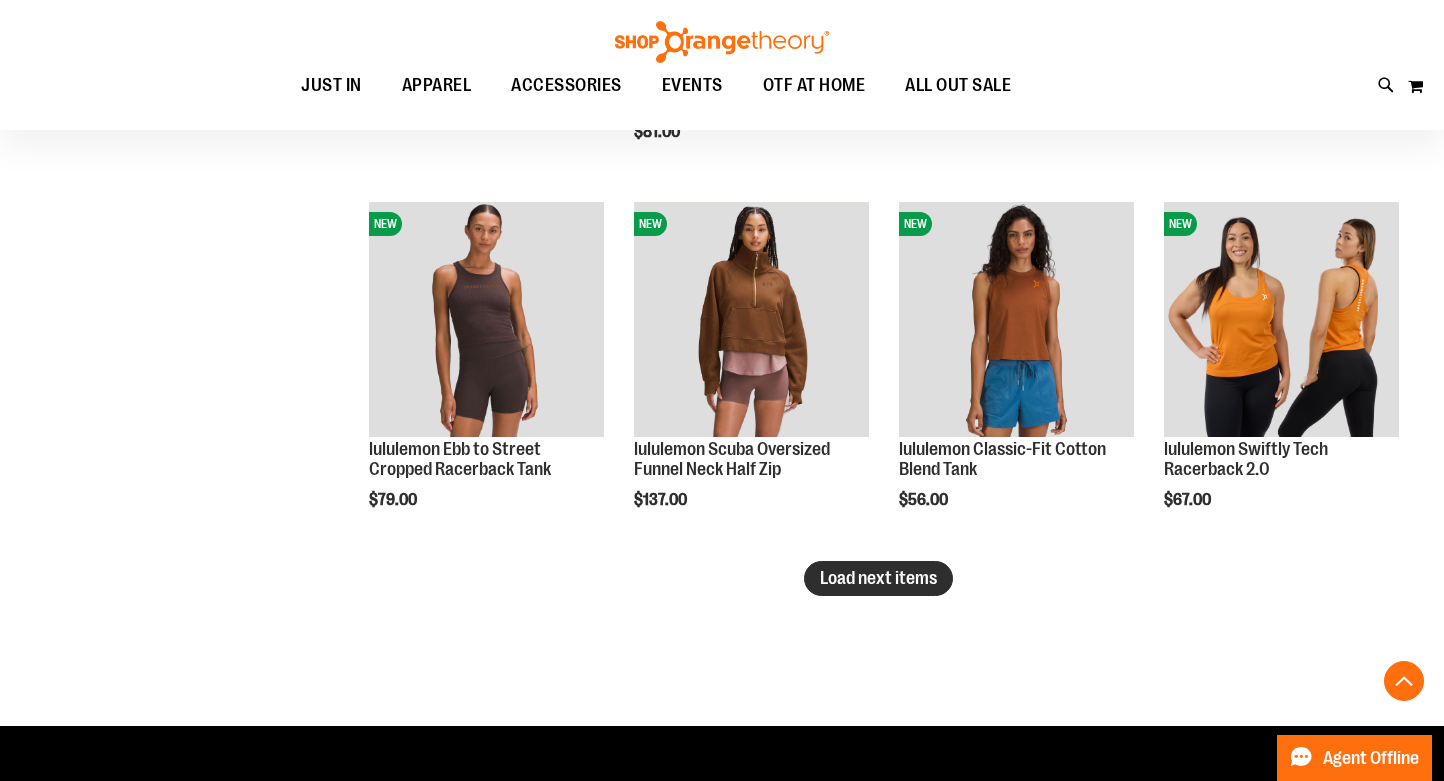 click on "Load next items" at bounding box center (878, 578) 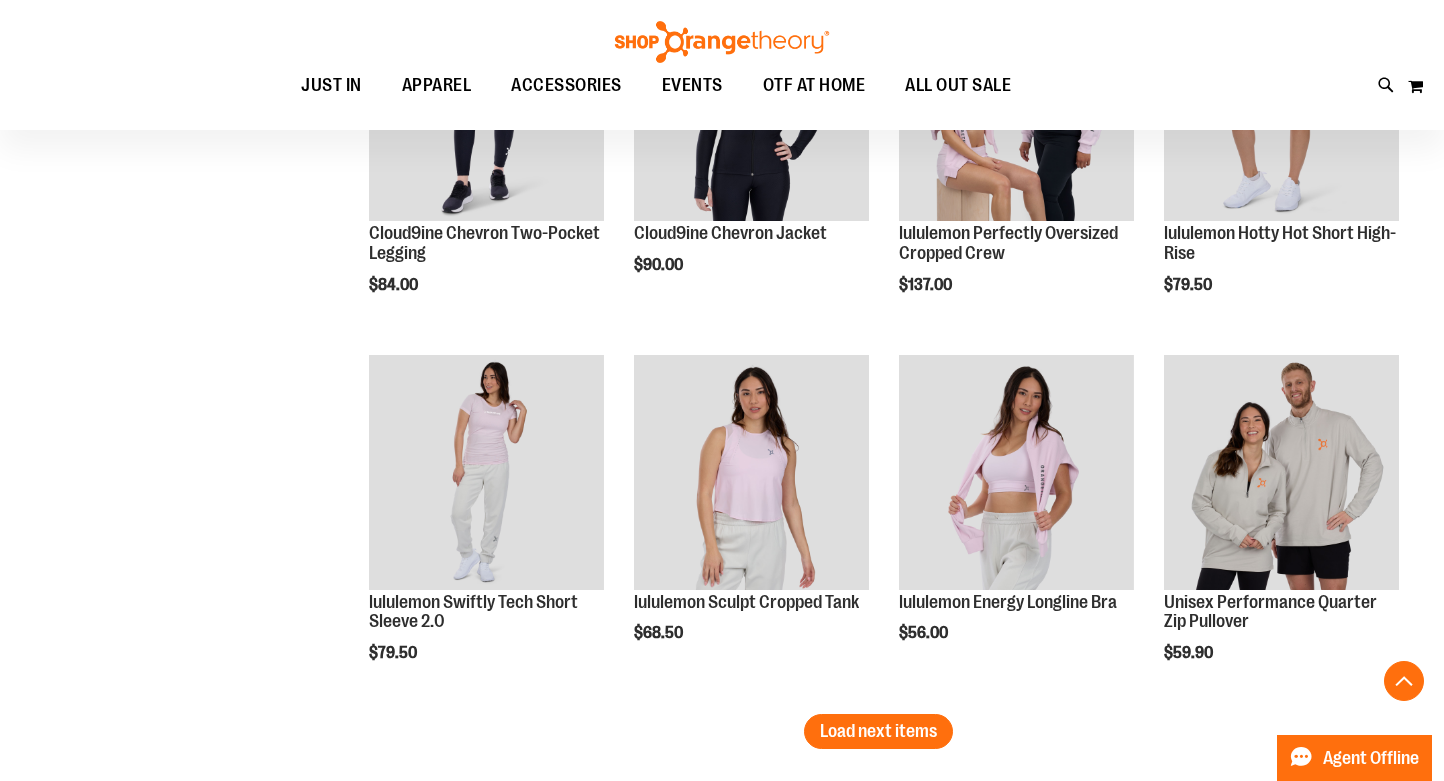 scroll, scrollTop: 5214, scrollLeft: 0, axis: vertical 